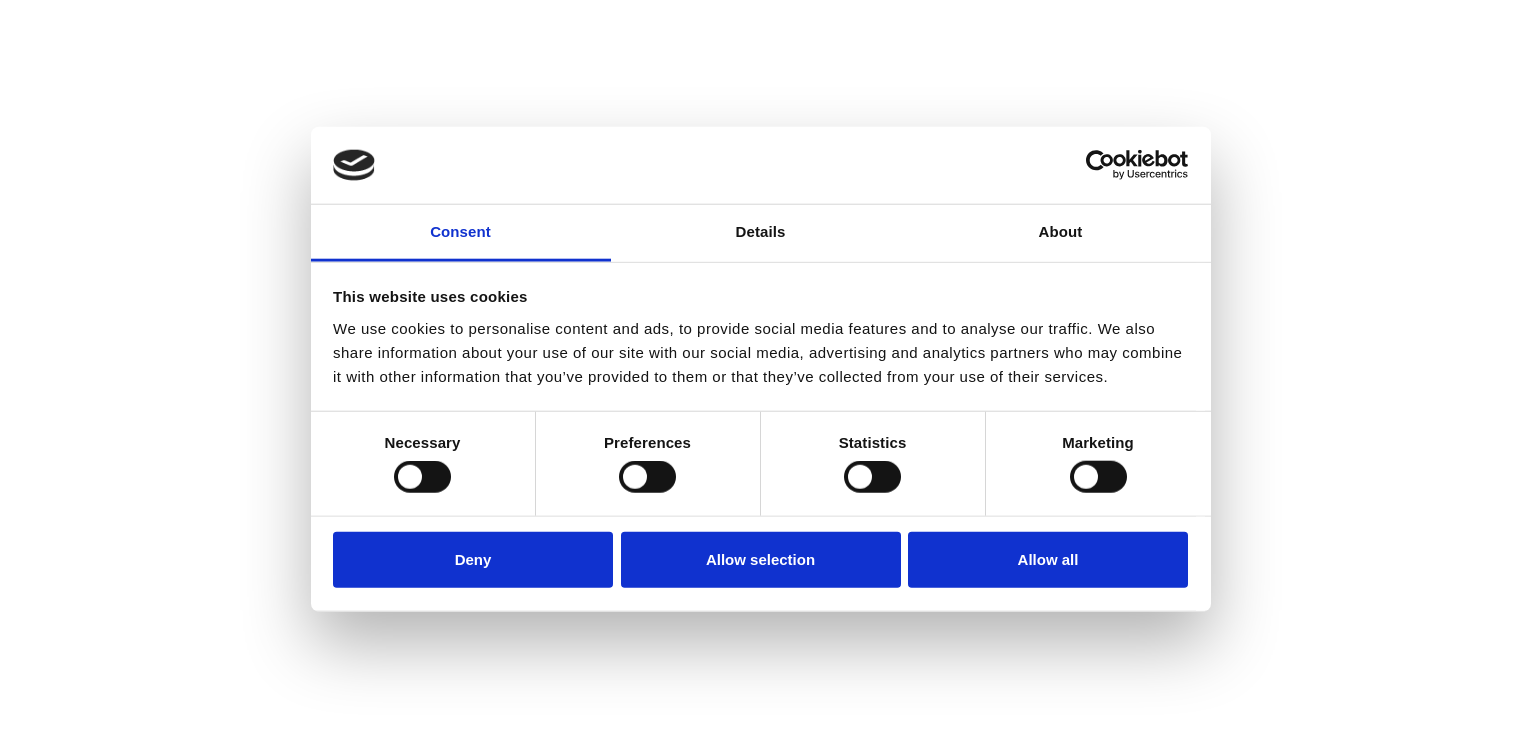 scroll, scrollTop: 0, scrollLeft: 0, axis: both 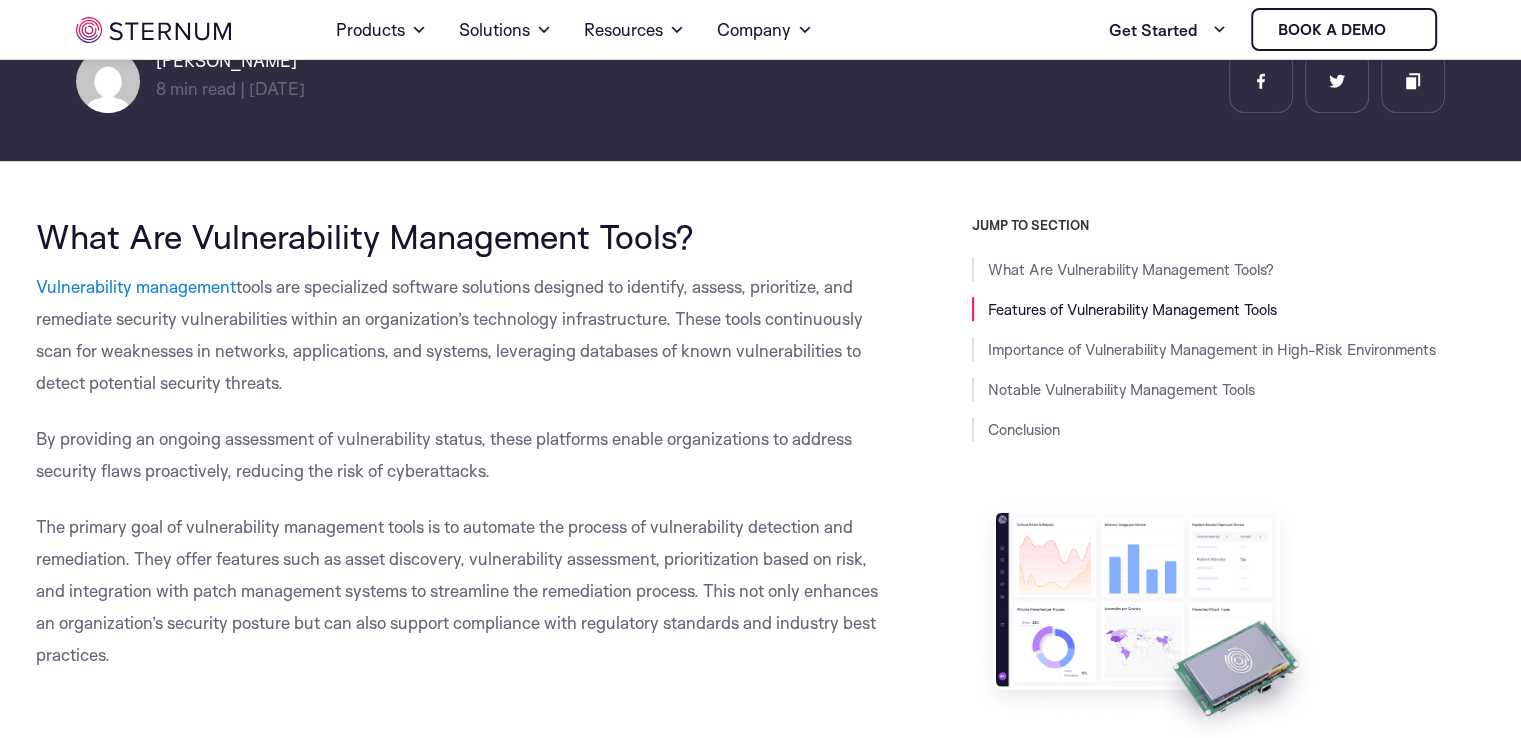 click on "Vulnerability scanning is a core function of vulnerability management tools, involving the automated examination of systems, networks, and applications to identify security weaknesses and potential vulnerabilities. These scans are typically conducted against a database of known vulnerabilities, such as those listed in the Common Vulnerabilities and Exposures (CVE) database, to detect issues such as outdated software, missing patches, or misconfigurations that could be exploited by attackers." at bounding box center [459, 1353] 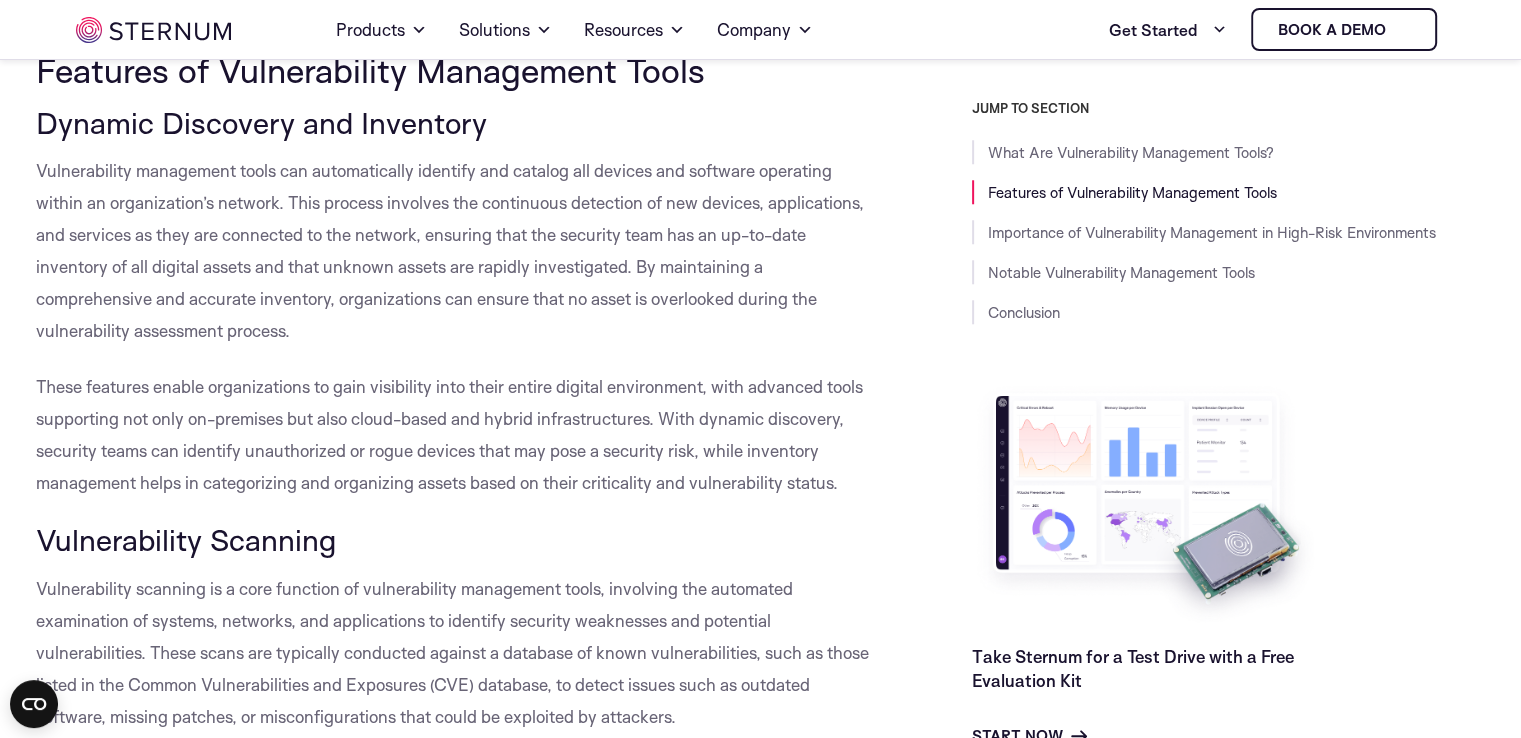 scroll, scrollTop: 2000, scrollLeft: 0, axis: vertical 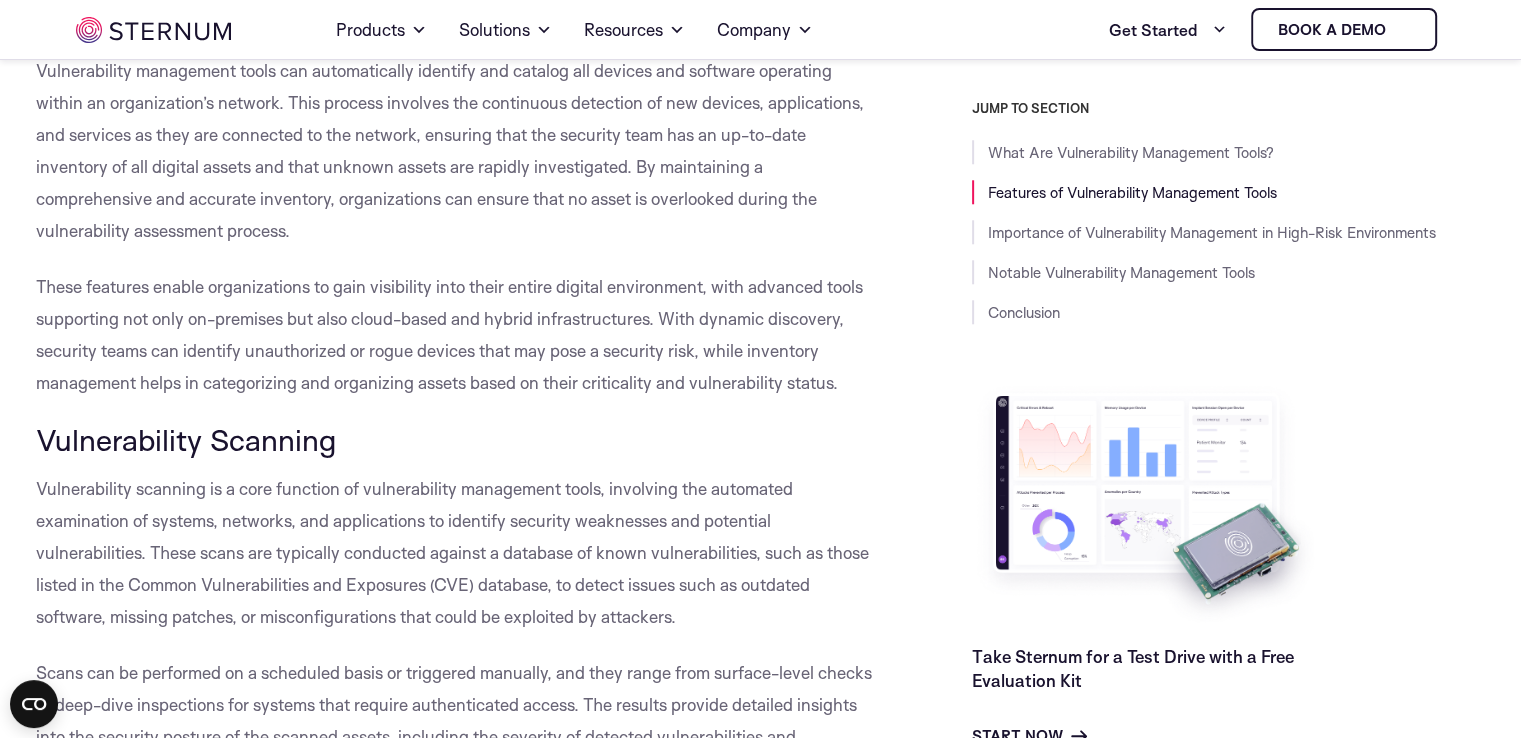 drag, startPoint x: 384, startPoint y: 444, endPoint x: 600, endPoint y: 480, distance: 218.97945 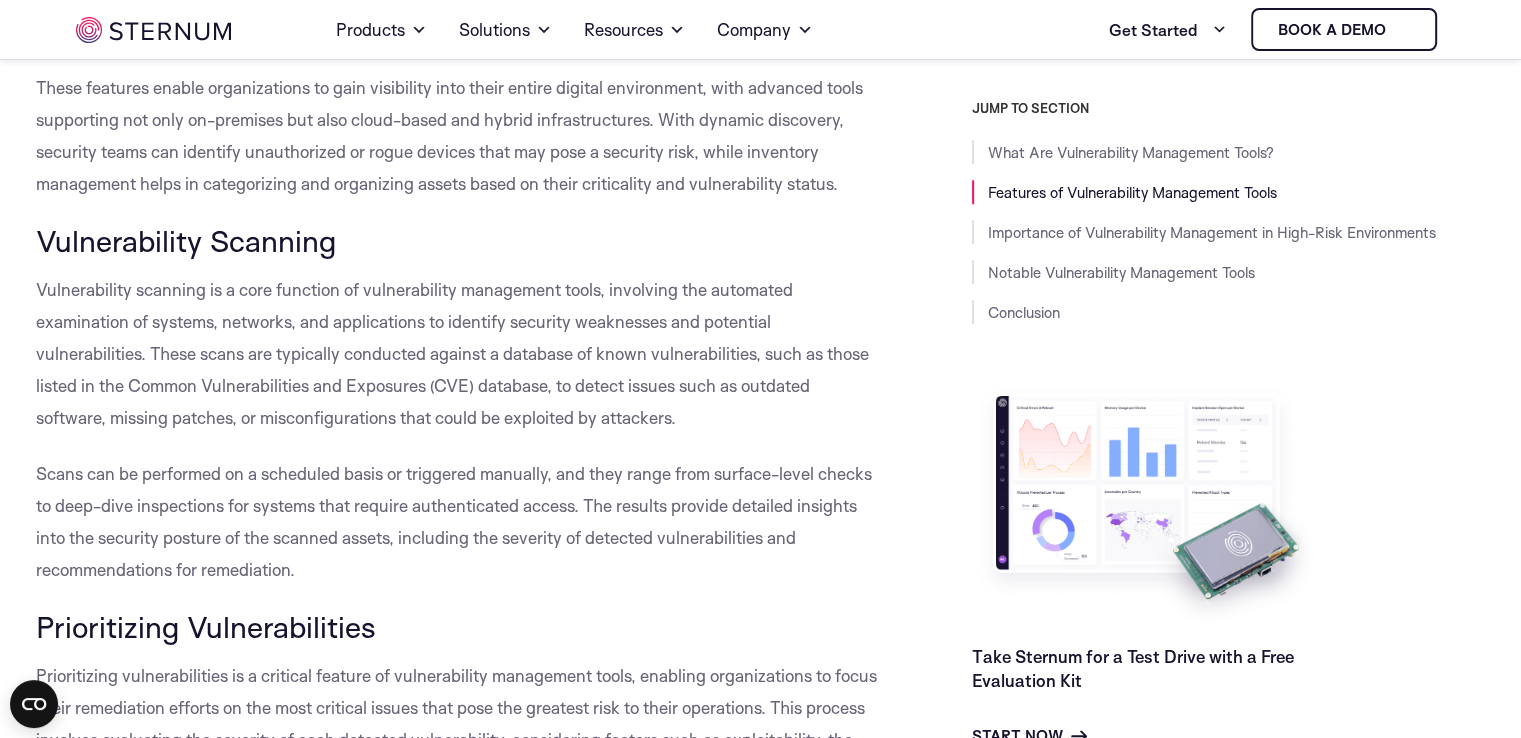 scroll, scrollTop: 2200, scrollLeft: 0, axis: vertical 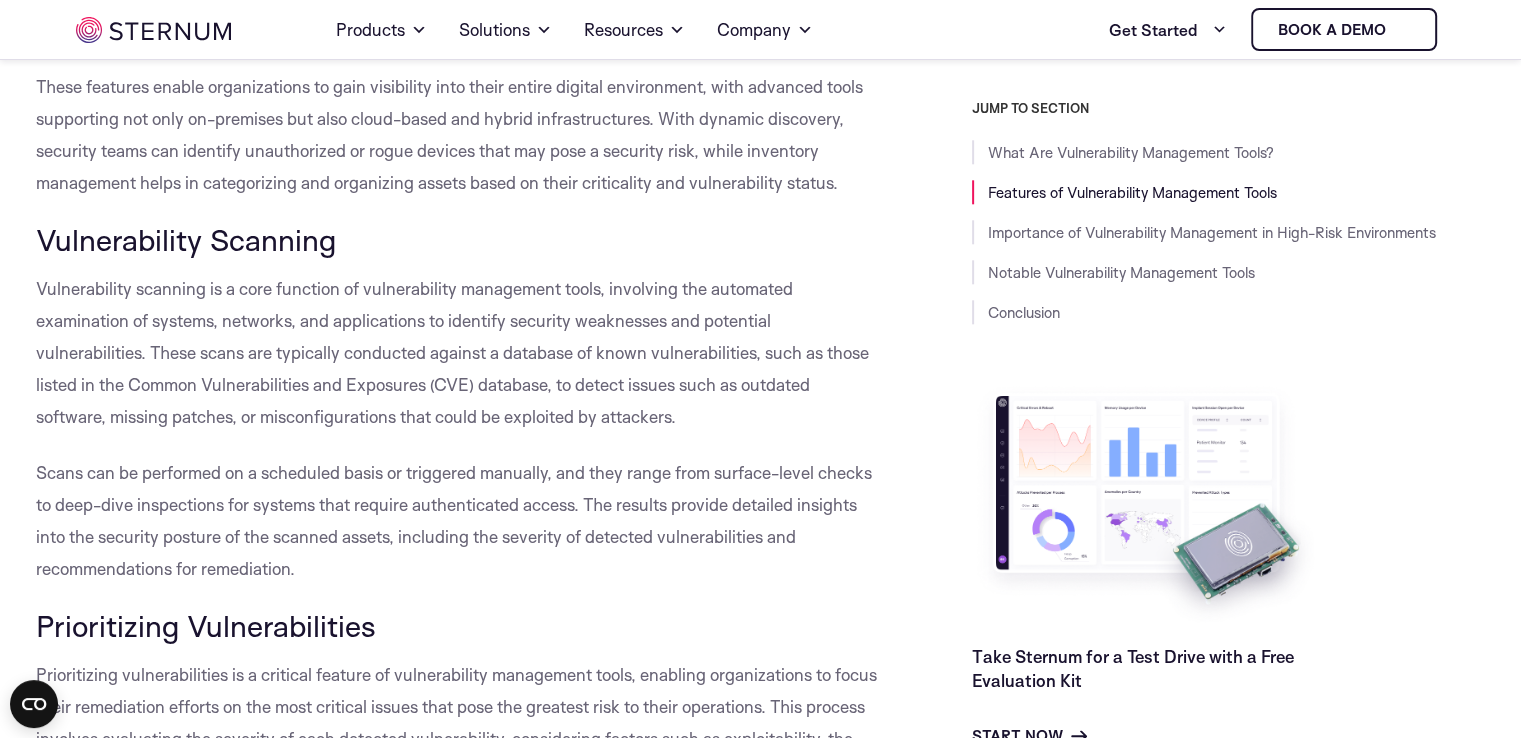 click on "By offering insights into real-time security events and analyzing patterns over time, these tools help organizations stay one step ahead of attackers. Security teams can use this information to adjust their security posture, implement strategic defenses, and ensure that their vulnerability management efforts are aligned with the evolving threat landscape." at bounding box center (455, 1259) 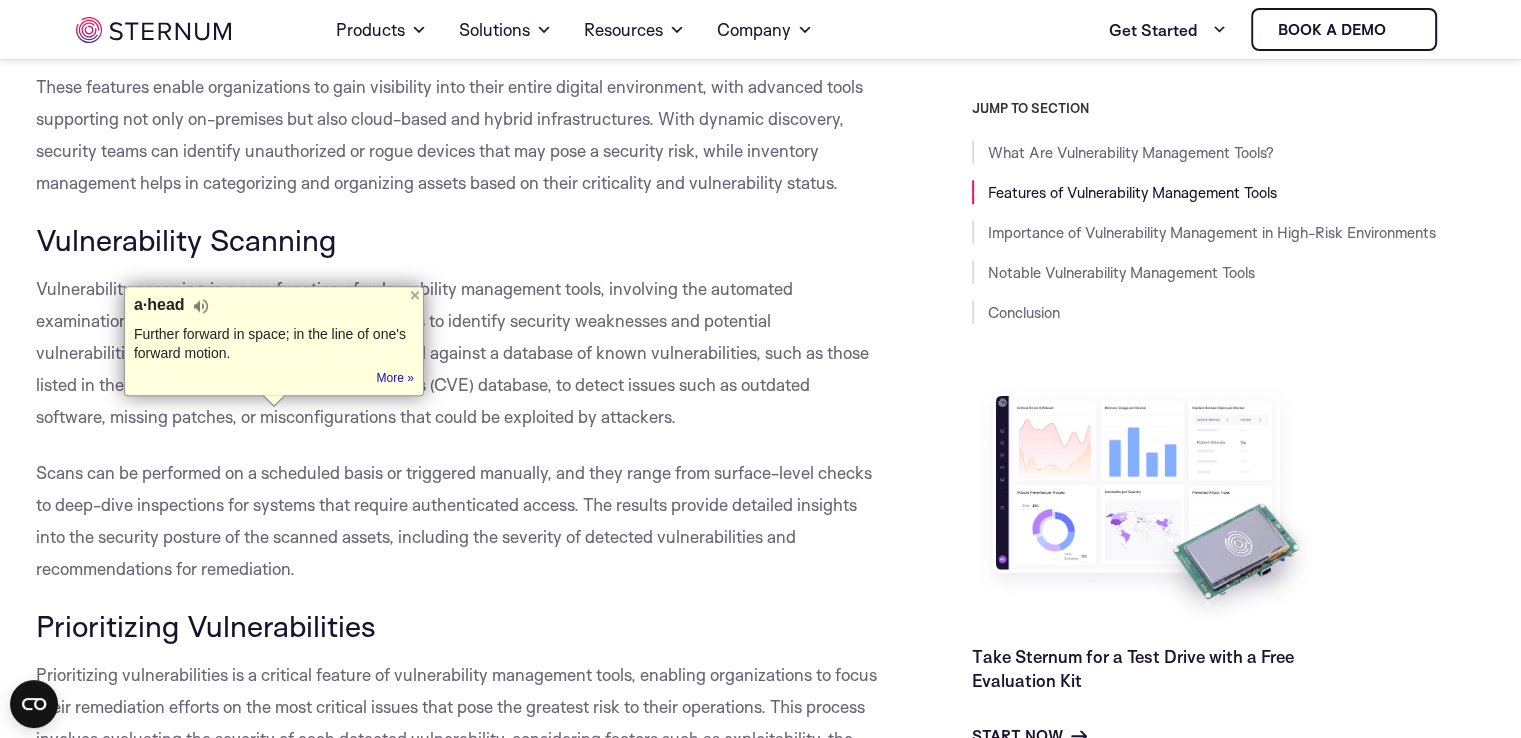 click on "What Are Vulnerability Management Tools?
Vulnerability management  tools are specialized software solutions designed to identify, assess, prioritize, and remediate security vulnerabilities within an organization’s technology infrastructure. These tools continuously scan for weaknesses in networks, applications, and systems, leveraging databases of known vulnerabilities to detect potential security threats.
By providing an ongoing assessment of vulnerability status, these platforms enable organizations to address security flaws proactively, reducing the risk of cyberattacks.
Features of Vulnerability Management Tools
Dynamic Discovery and Inventory
Vulnerability Scanning
Prioritizing Vulnerabilities
Real-Time Monitoring and Analysis
Remediation Support
Remediation support may also include integration with patch management systems, automating the deployment of patches to resolve vulnerabilities efficiently.
IoT" at bounding box center [459, 5150] 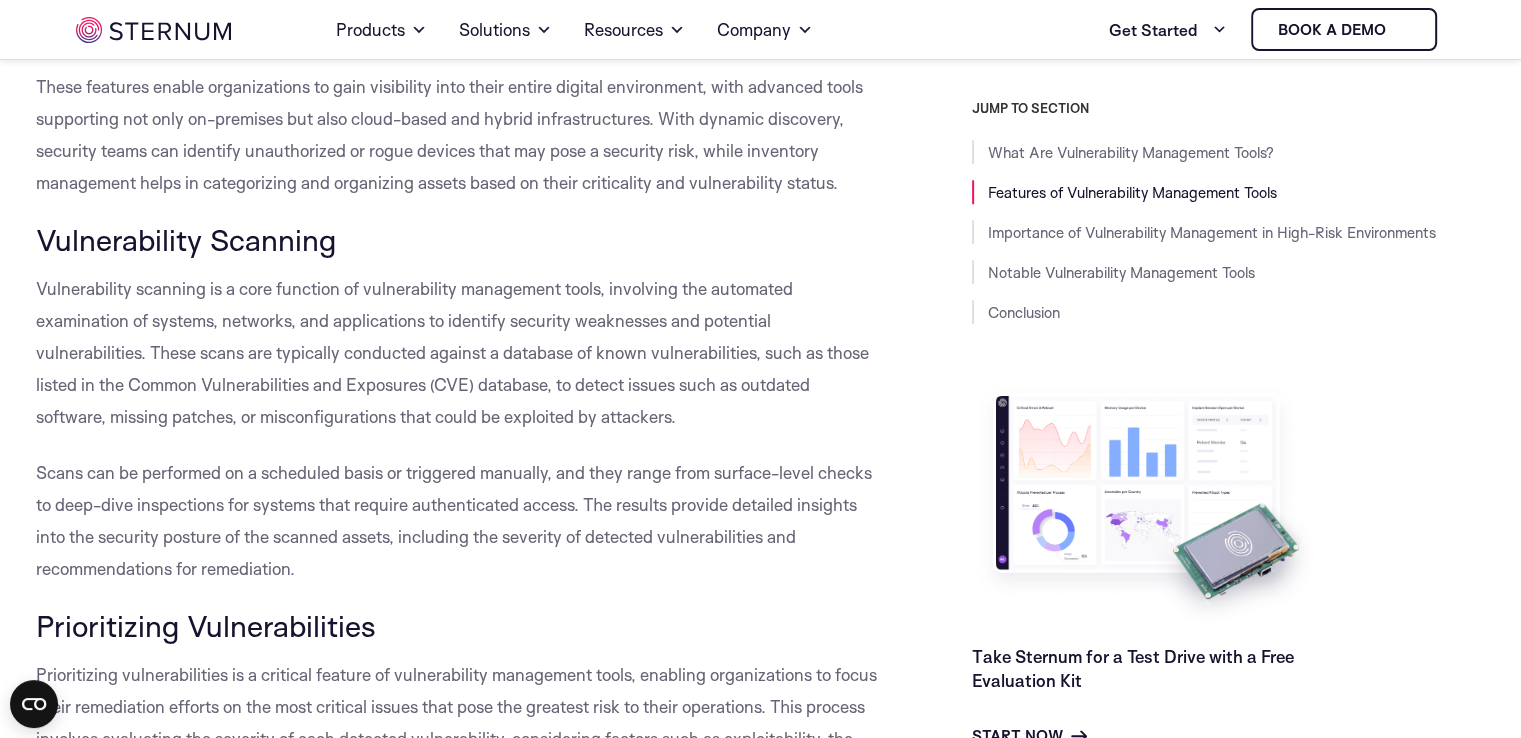 drag, startPoint x: 413, startPoint y: 426, endPoint x: 389, endPoint y: 456, distance: 38.418747 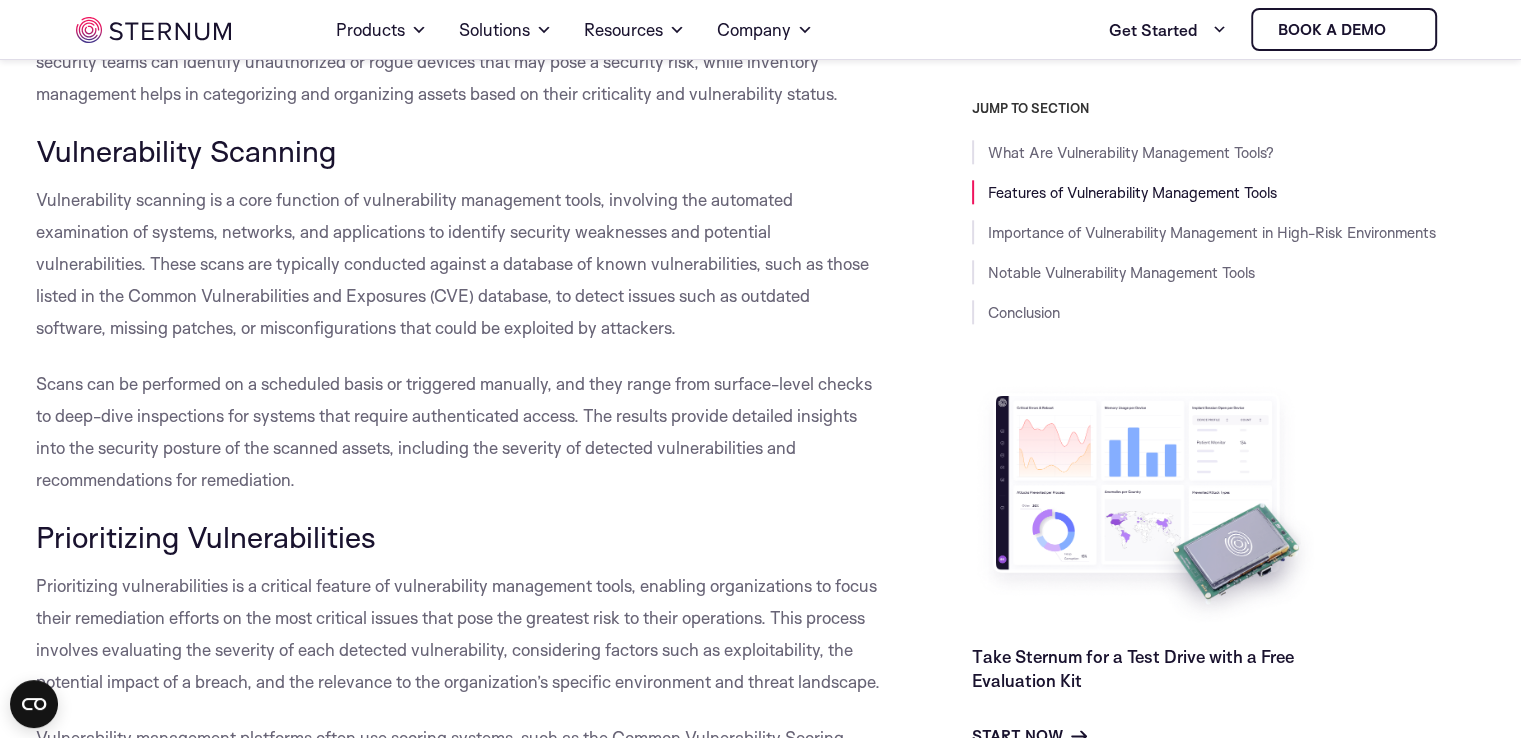 scroll, scrollTop: 2600, scrollLeft: 0, axis: vertical 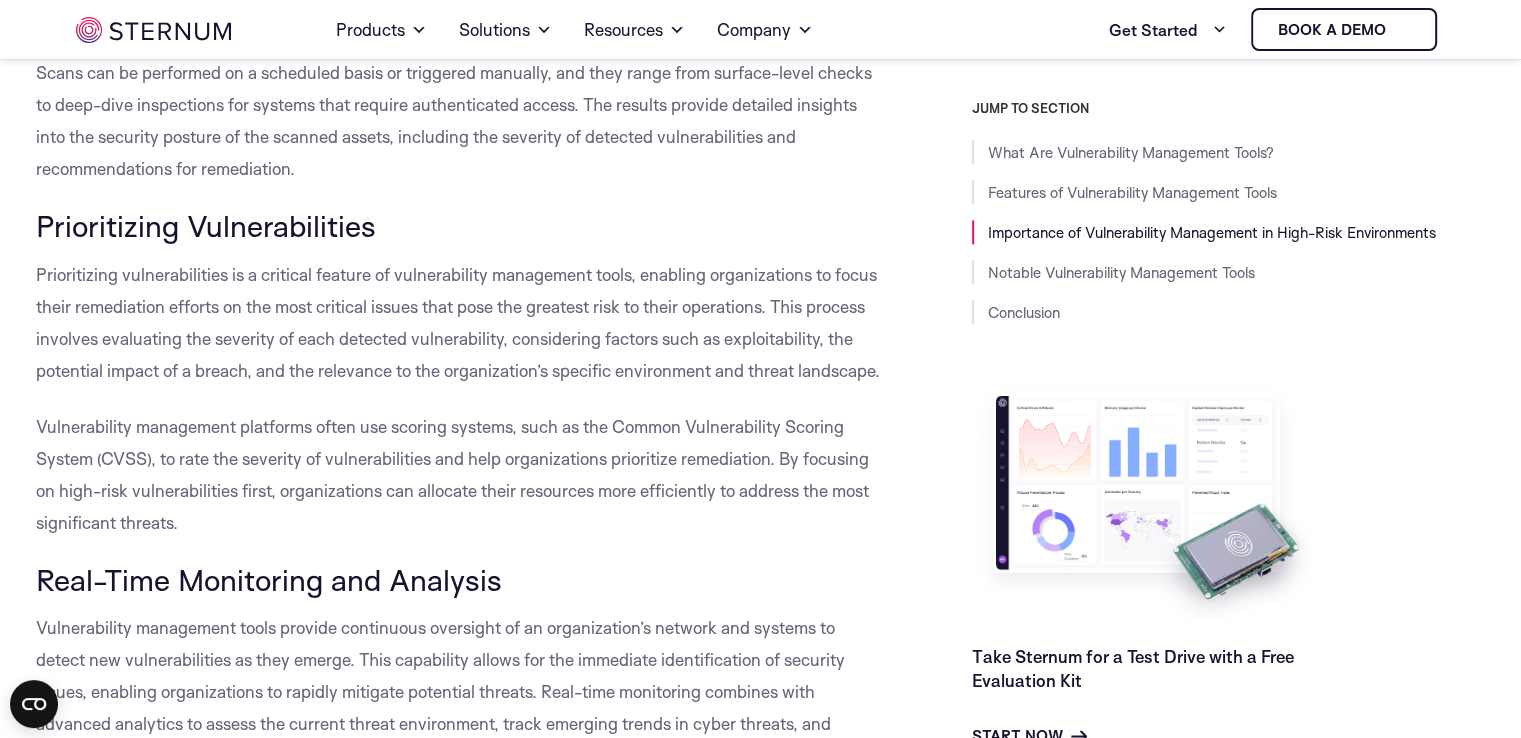 drag, startPoint x: 164, startPoint y: 161, endPoint x: 436, endPoint y: 268, distance: 292.28925 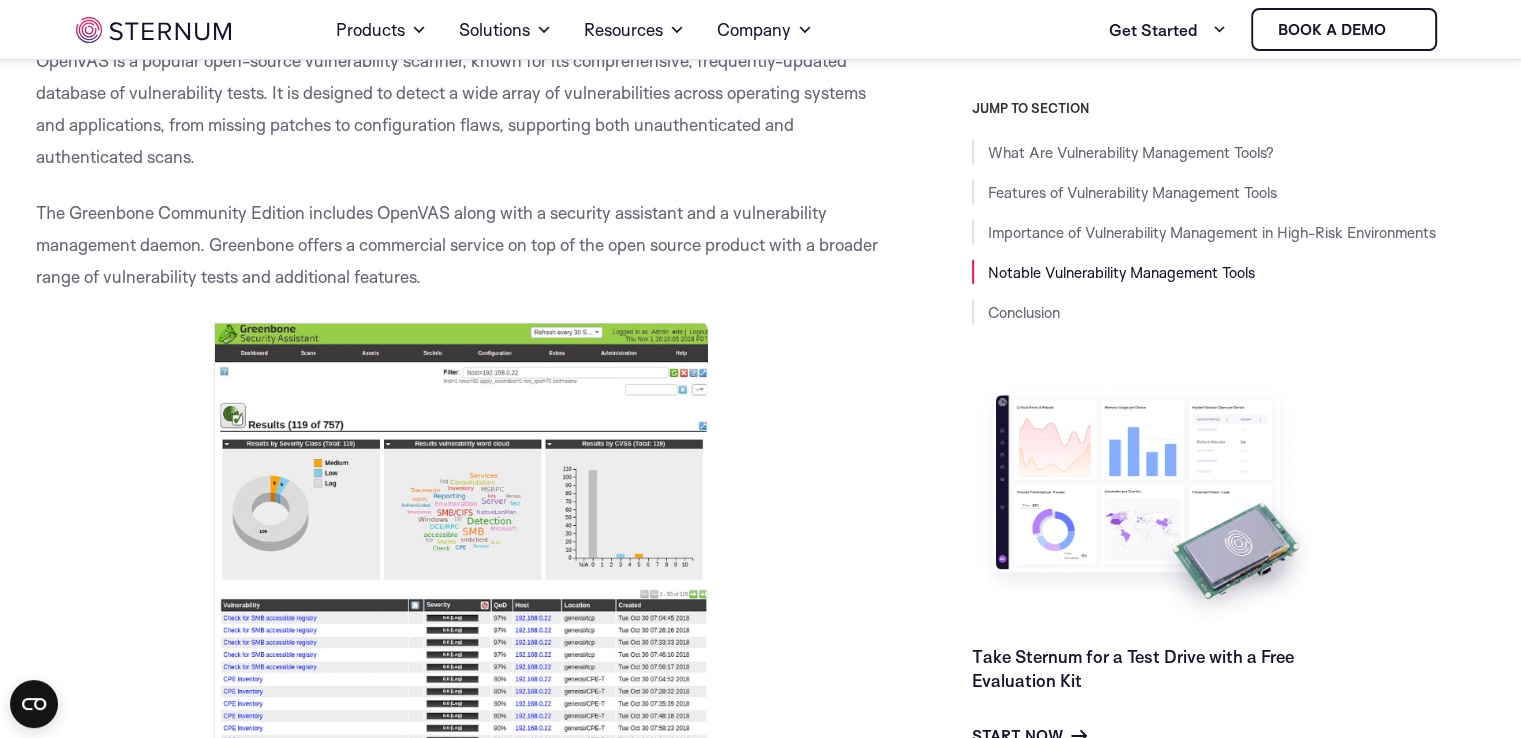 scroll, scrollTop: 6300, scrollLeft: 0, axis: vertical 